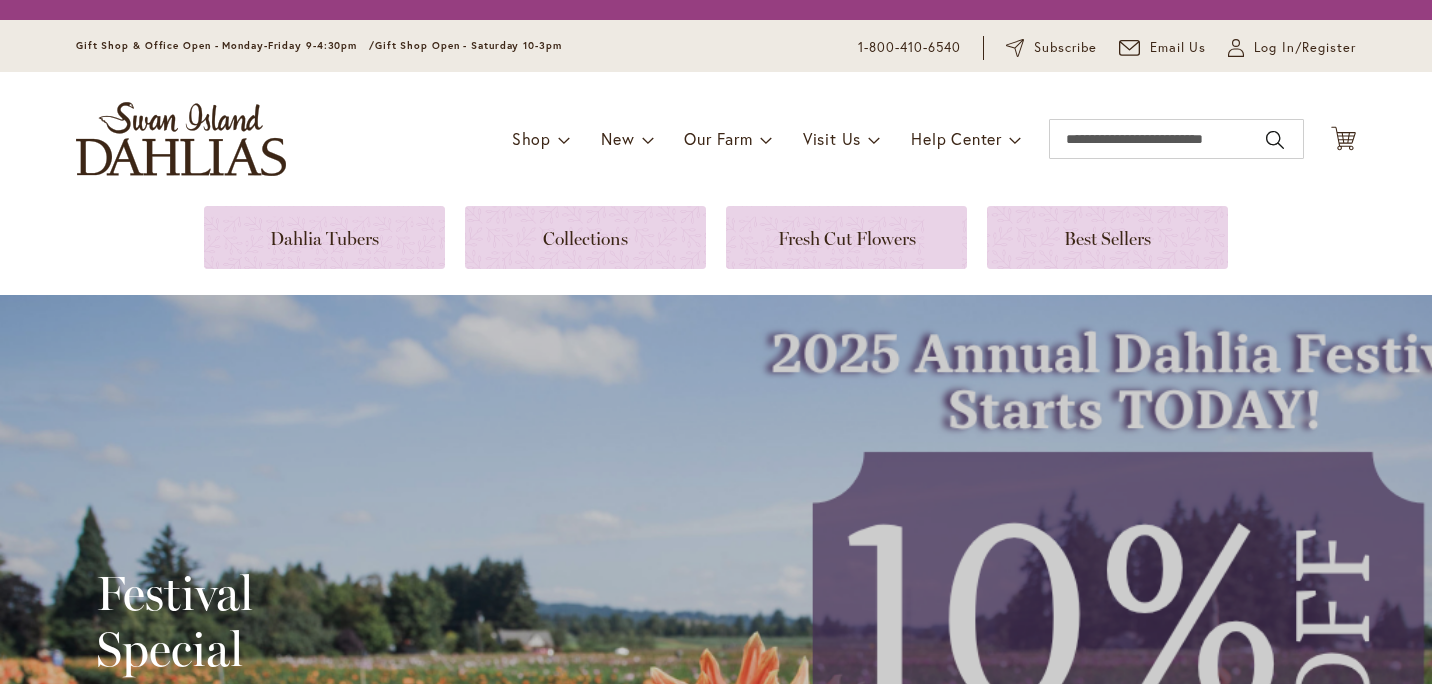 scroll, scrollTop: 0, scrollLeft: 0, axis: both 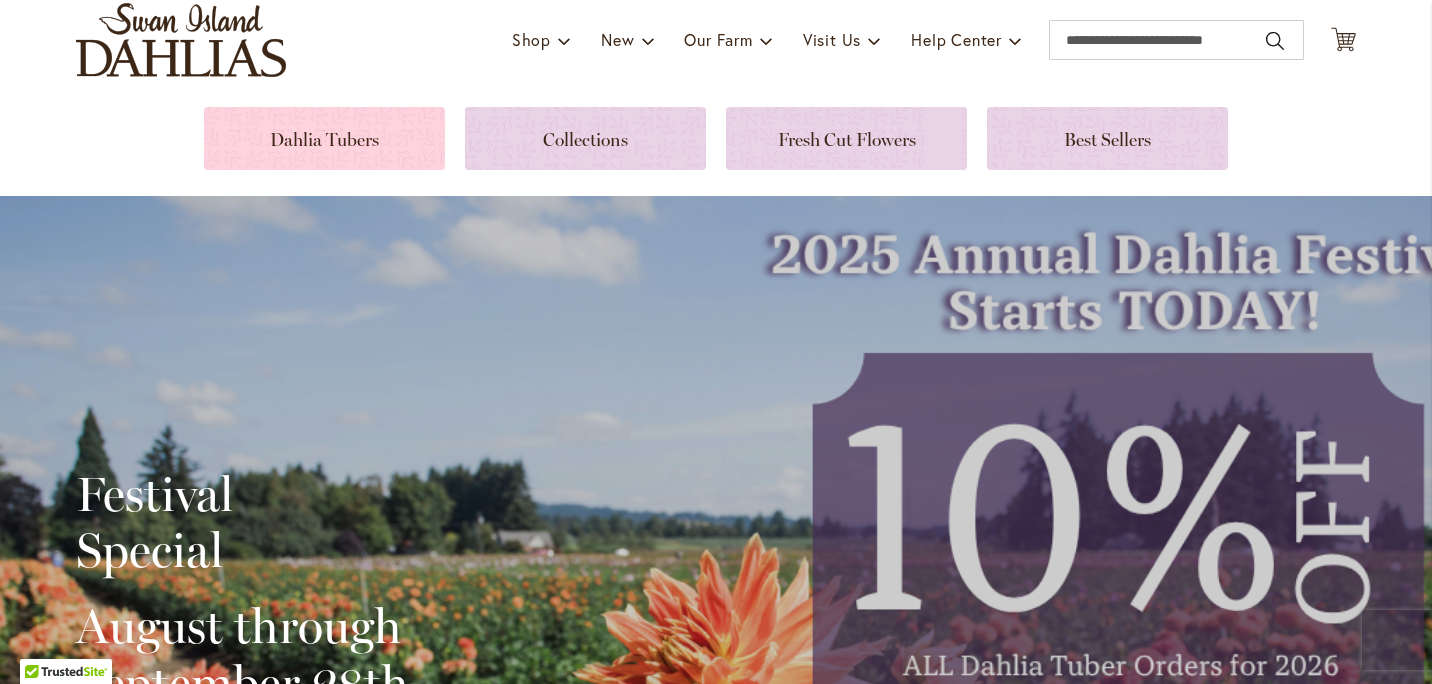 click at bounding box center [324, 138] 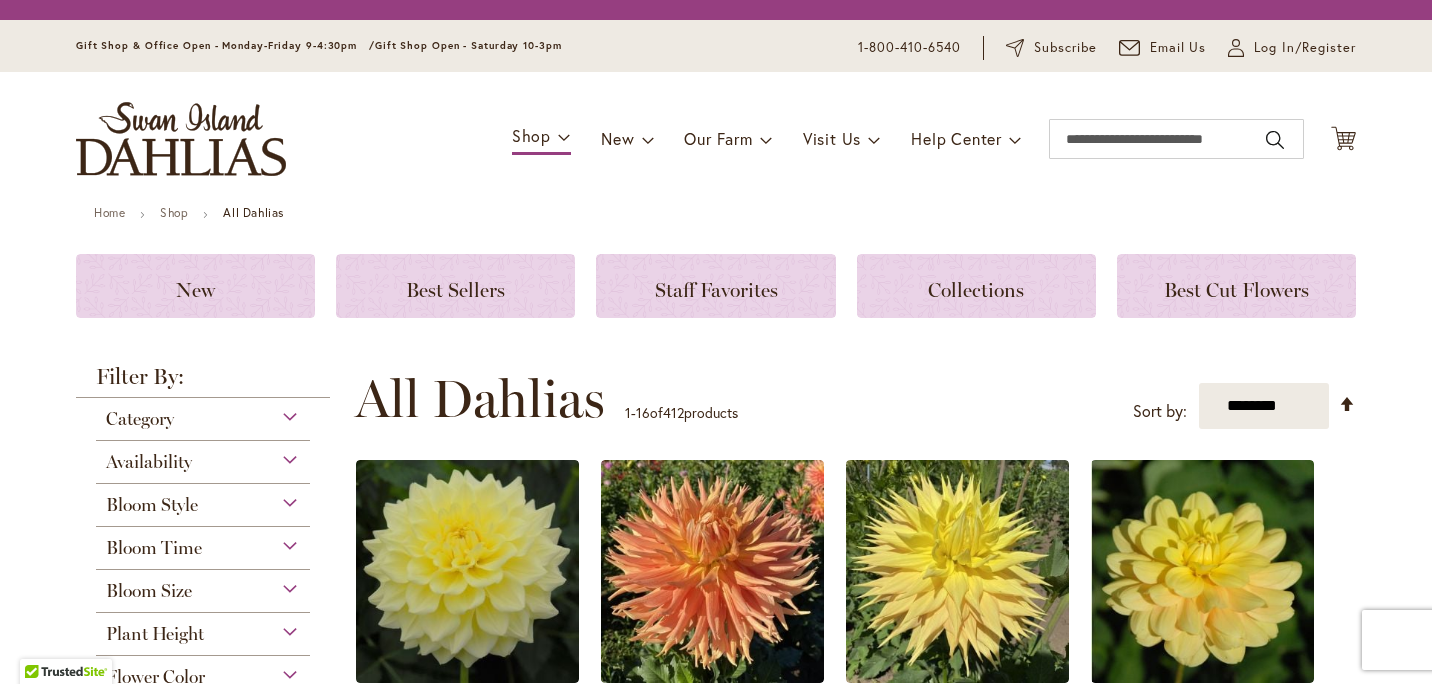 scroll, scrollTop: 0, scrollLeft: 0, axis: both 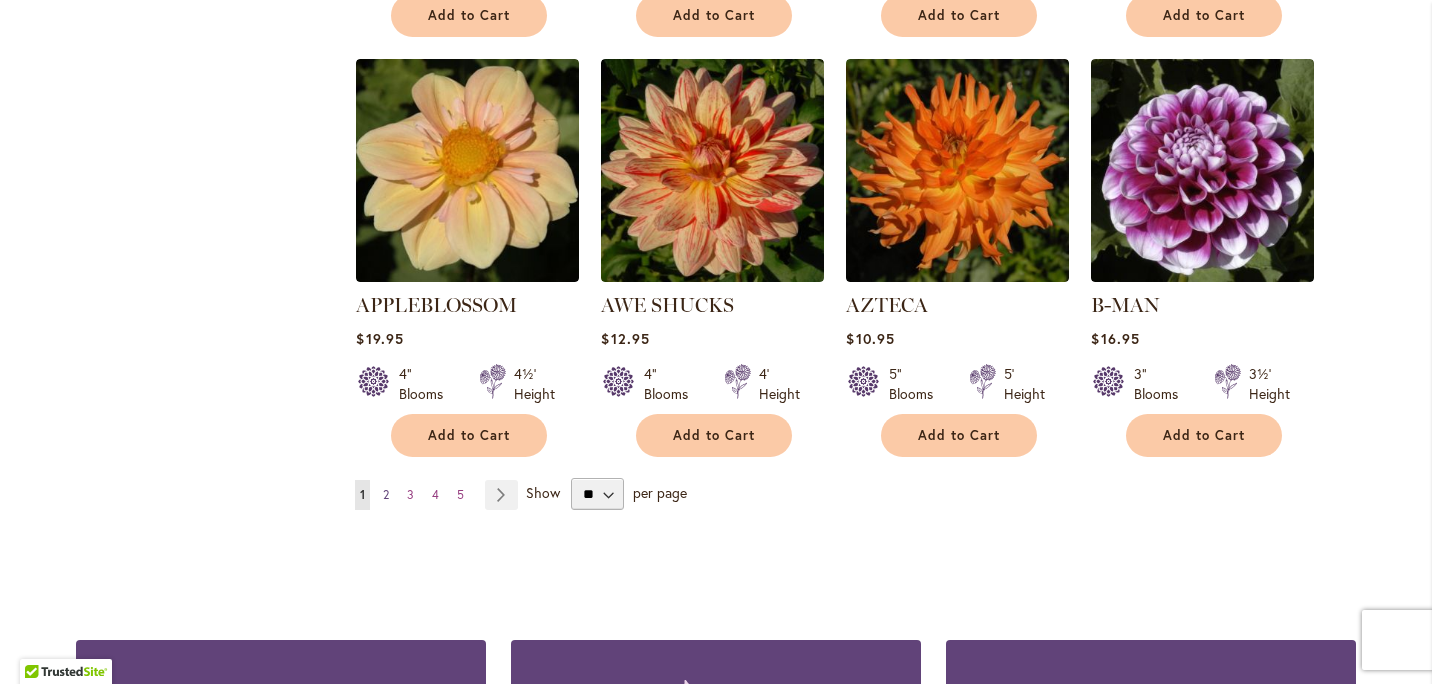 click on "2" at bounding box center [386, 494] 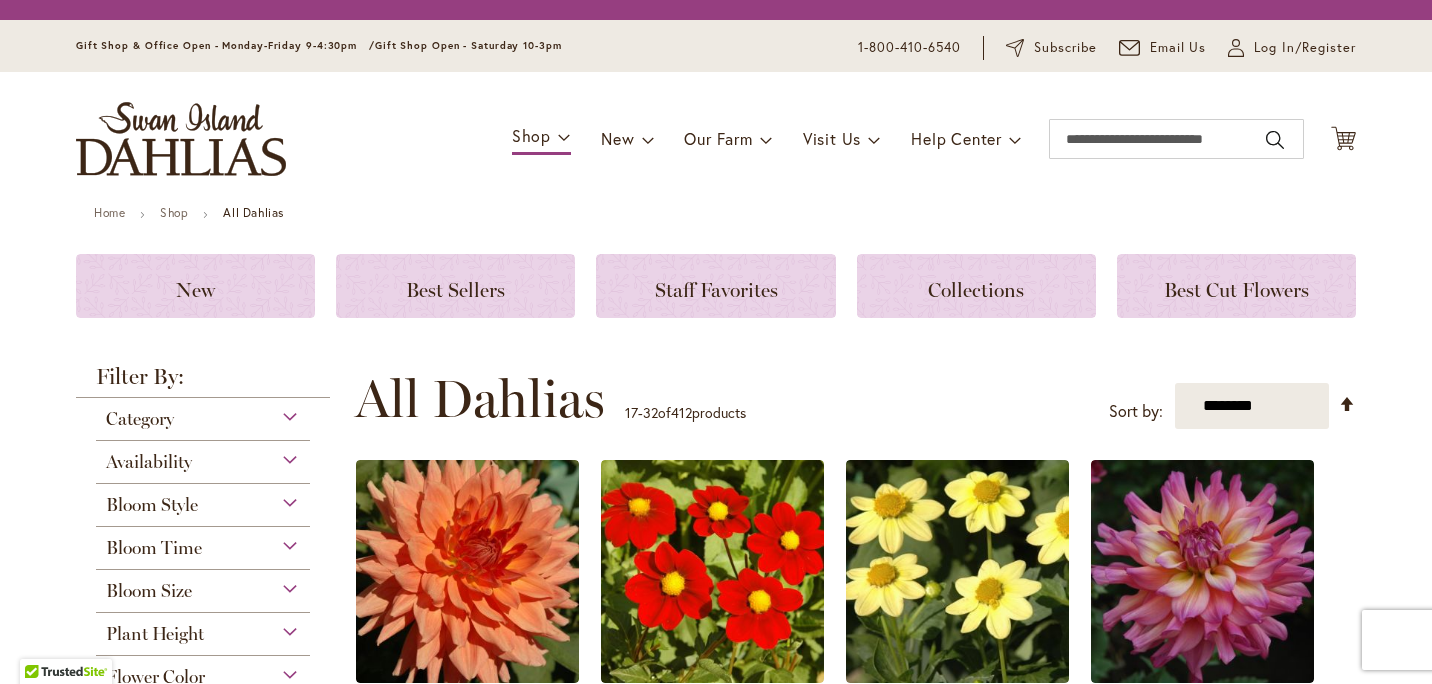 scroll, scrollTop: 0, scrollLeft: 0, axis: both 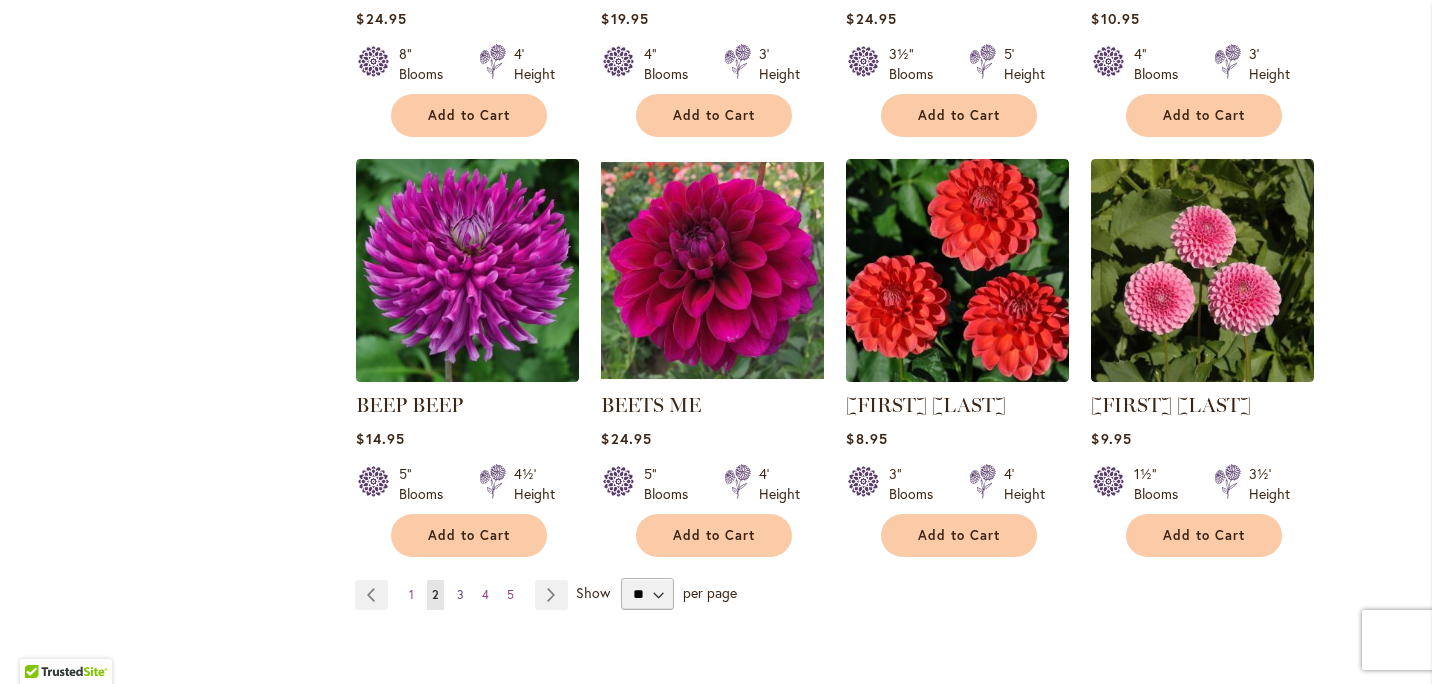click on "3" at bounding box center [460, 594] 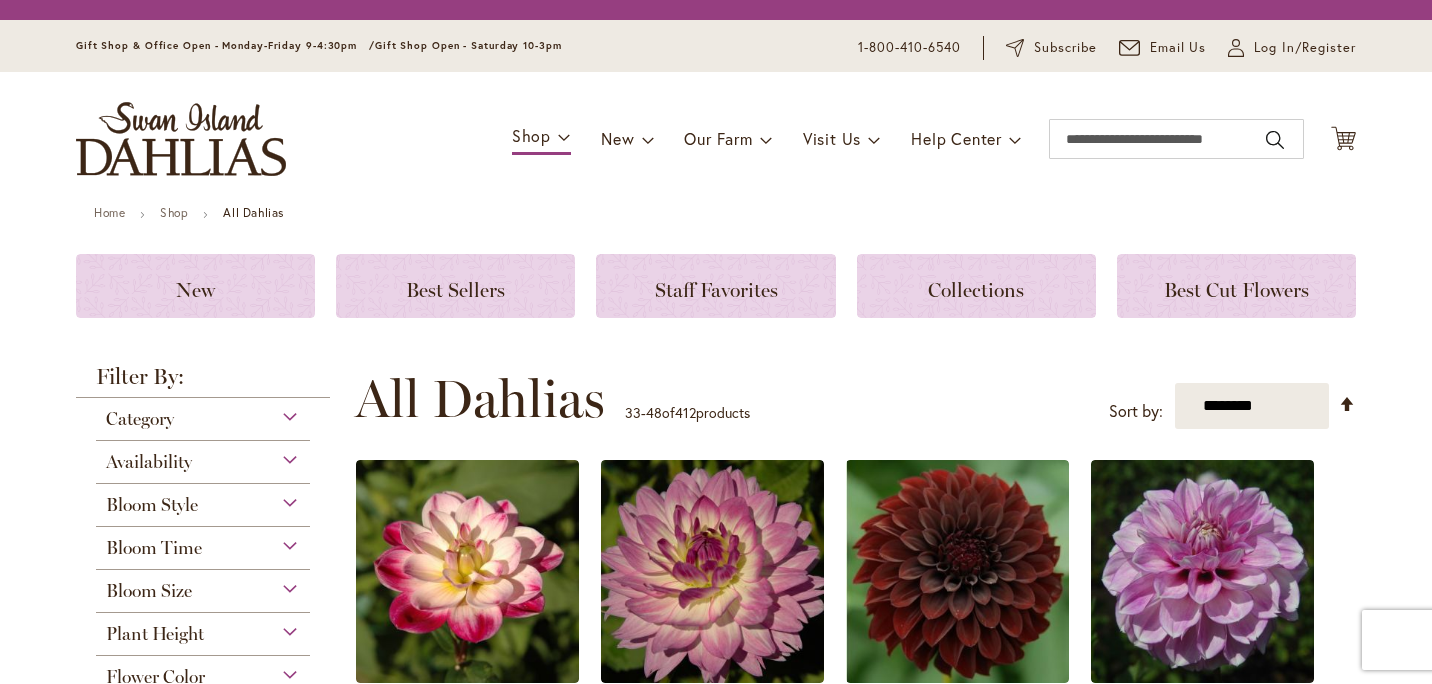 scroll, scrollTop: 0, scrollLeft: 0, axis: both 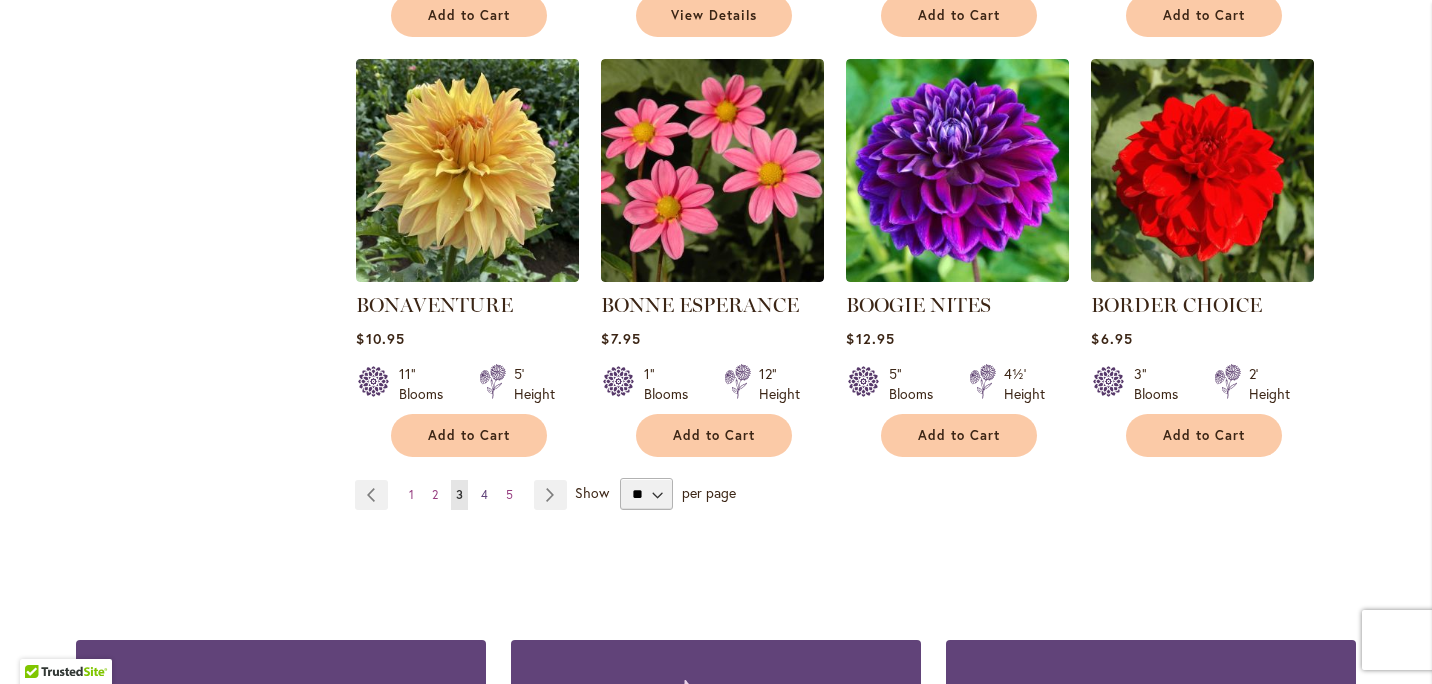 click on "Page
4" at bounding box center [484, 495] 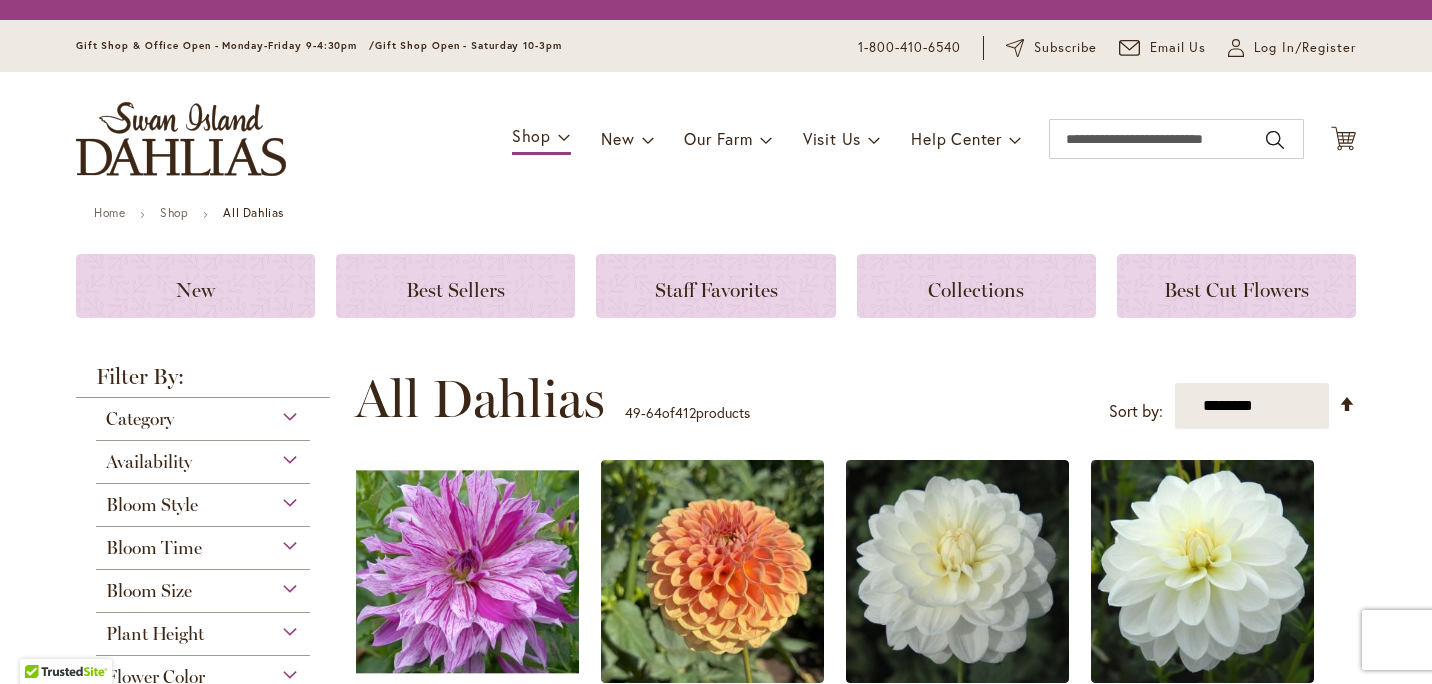 scroll, scrollTop: 0, scrollLeft: 0, axis: both 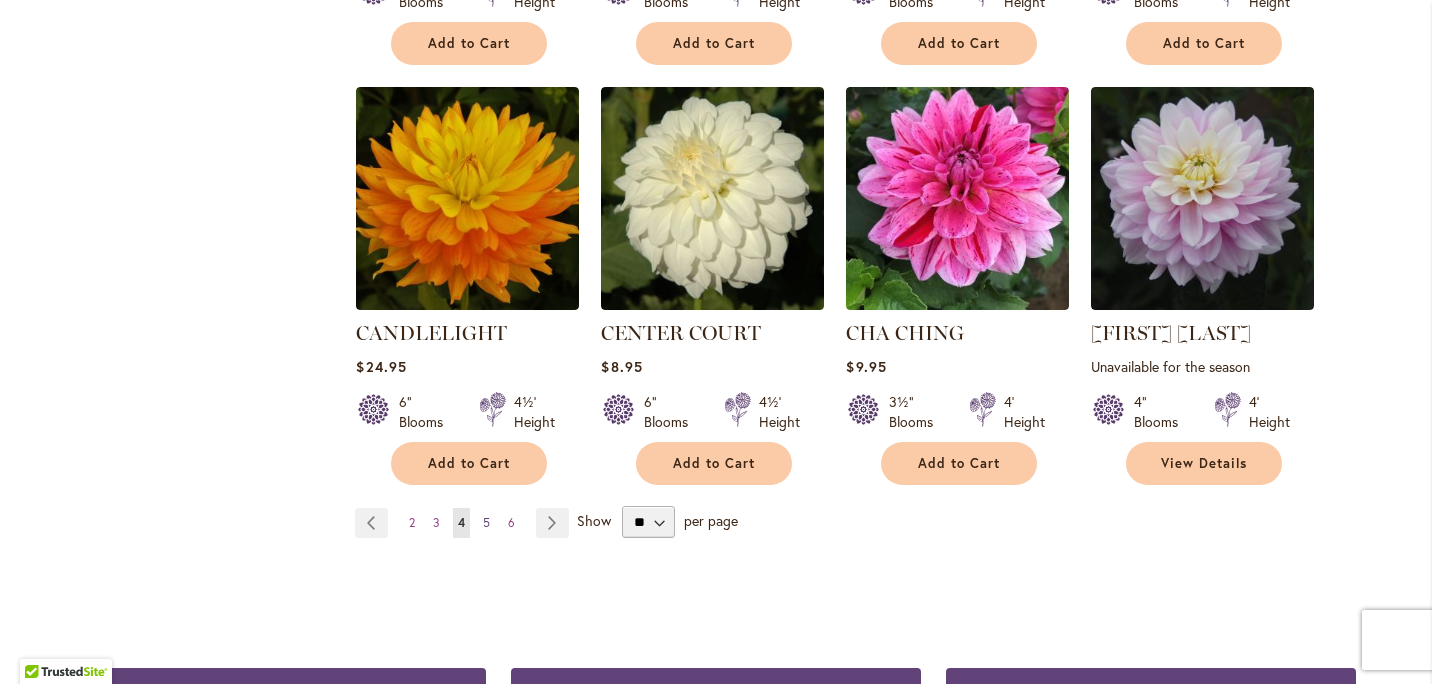 click on "5" at bounding box center [486, 522] 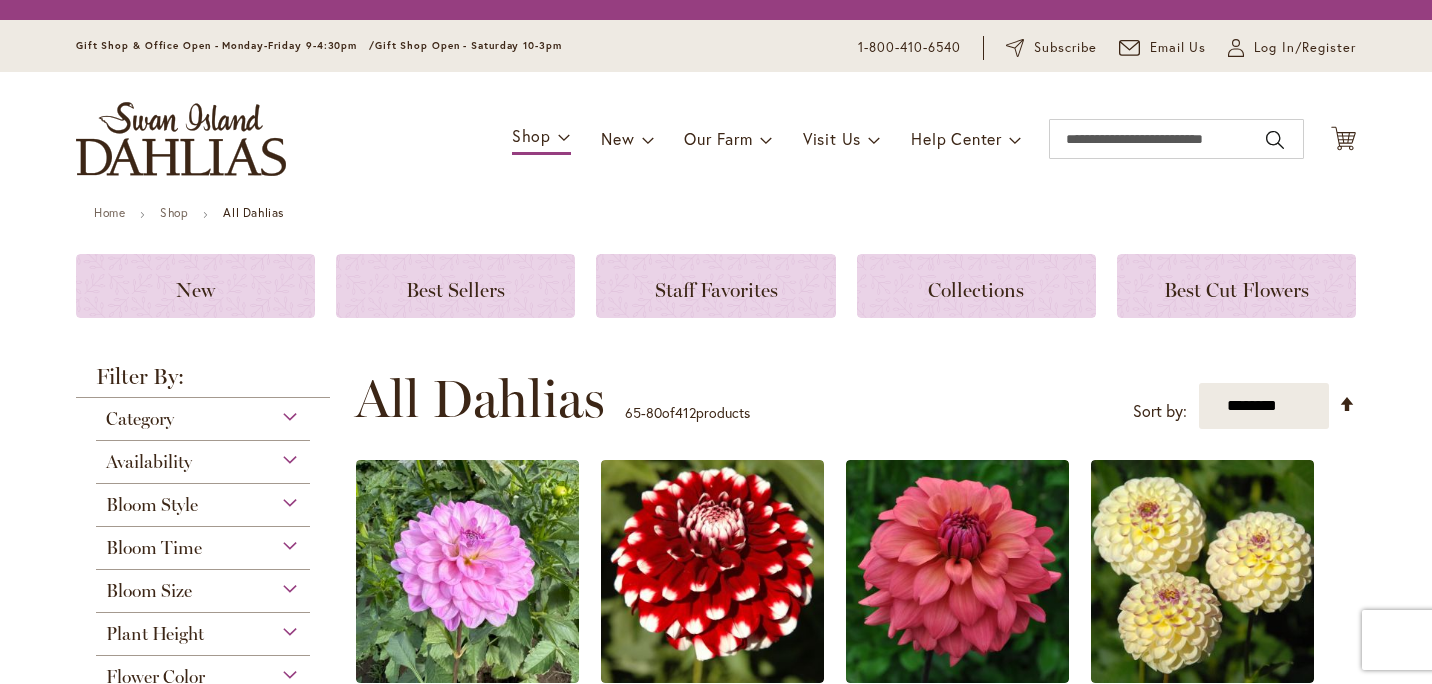 scroll, scrollTop: 0, scrollLeft: 0, axis: both 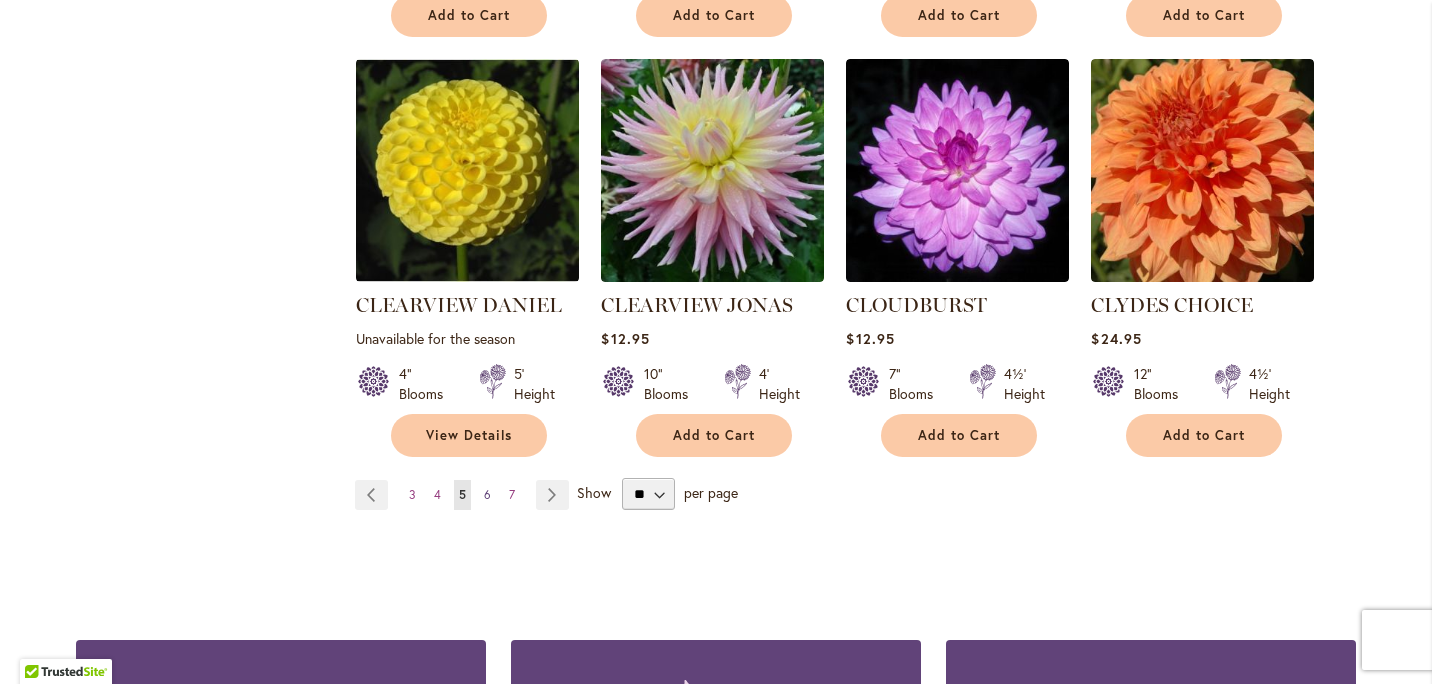 click on "6" at bounding box center [487, 494] 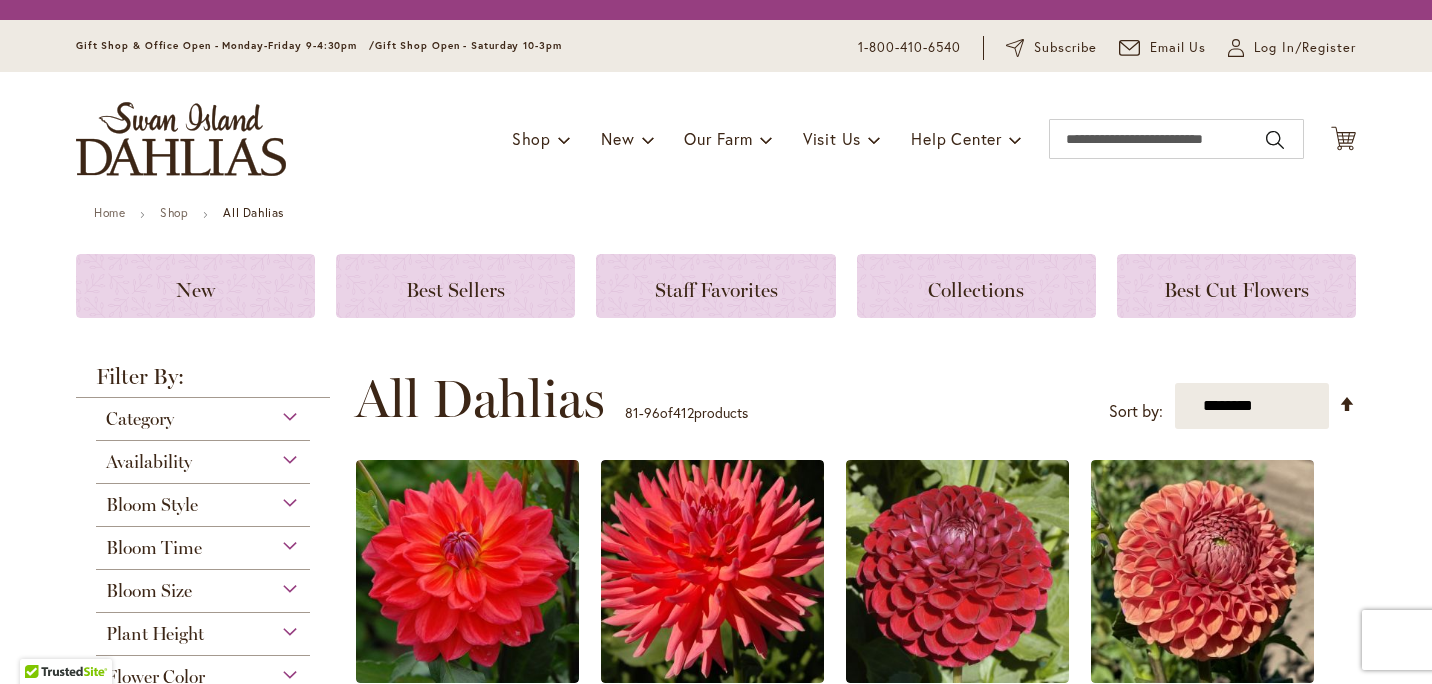 scroll, scrollTop: 0, scrollLeft: 0, axis: both 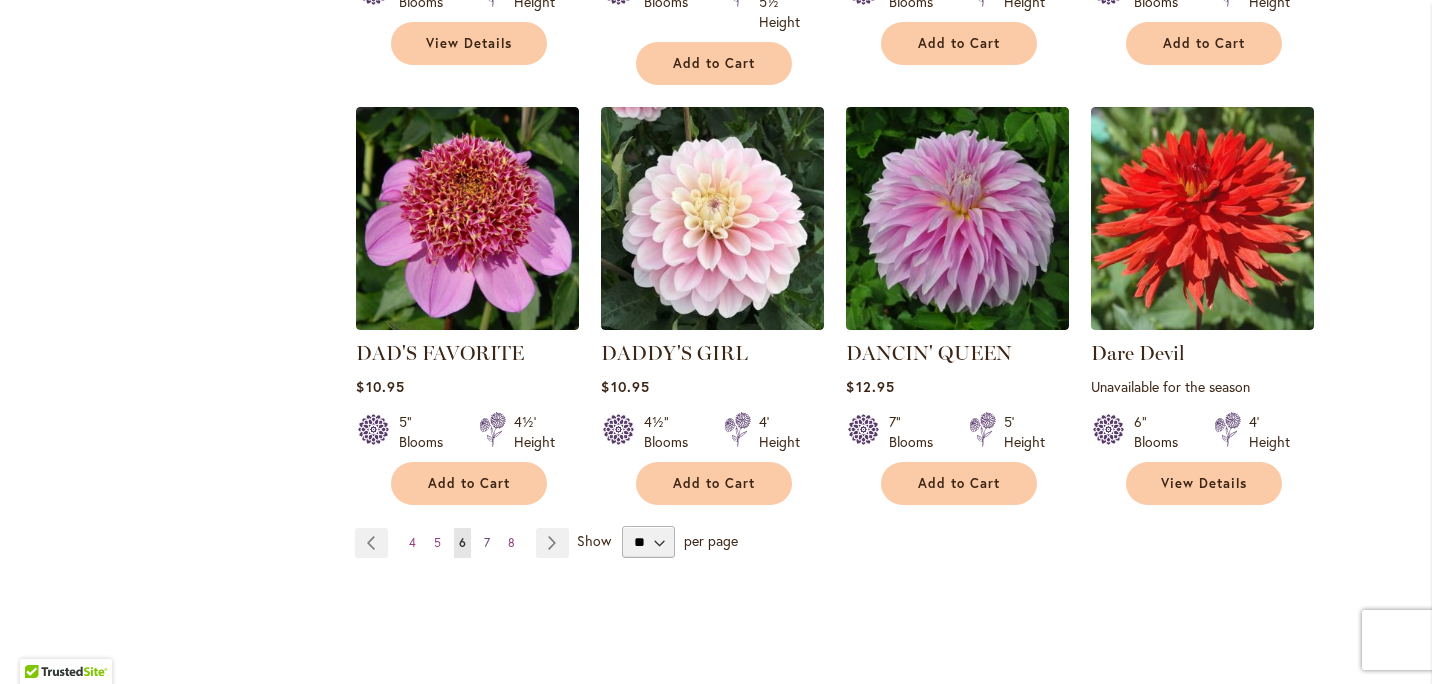 click on "7" at bounding box center (487, 542) 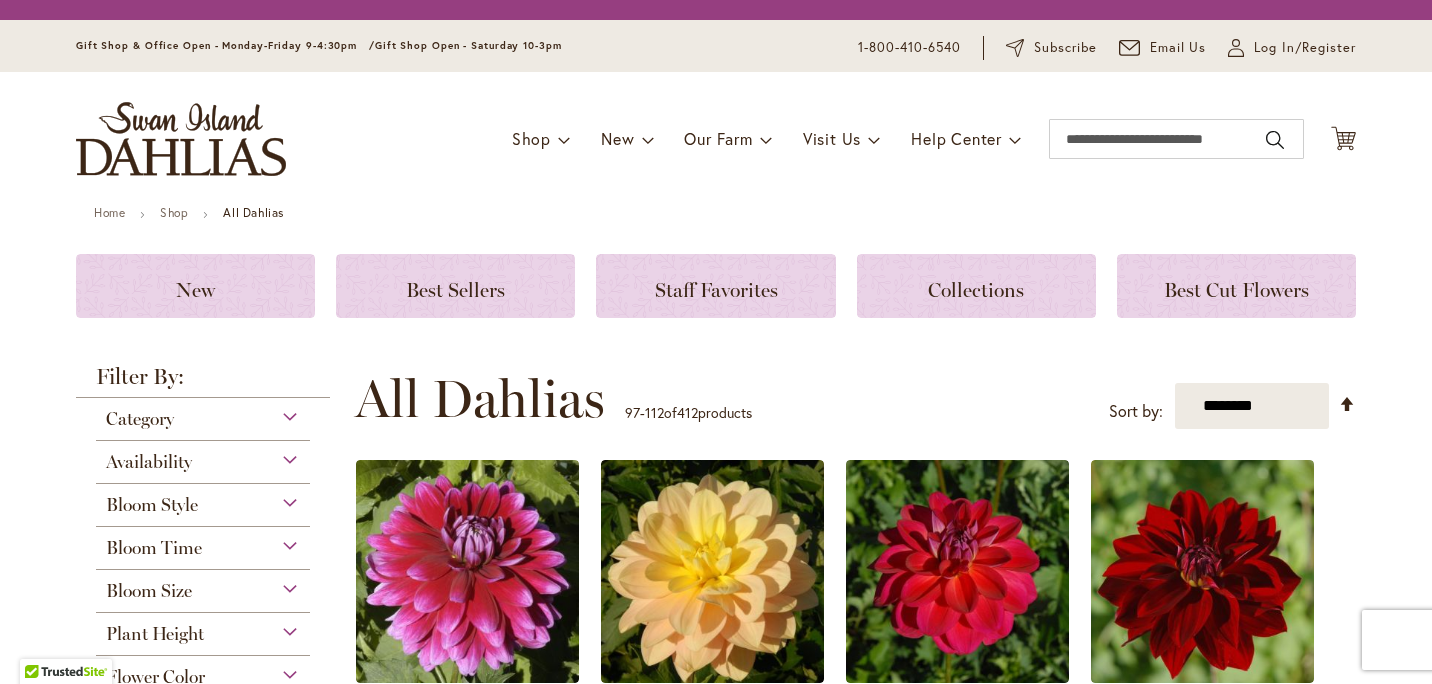 scroll, scrollTop: 0, scrollLeft: 0, axis: both 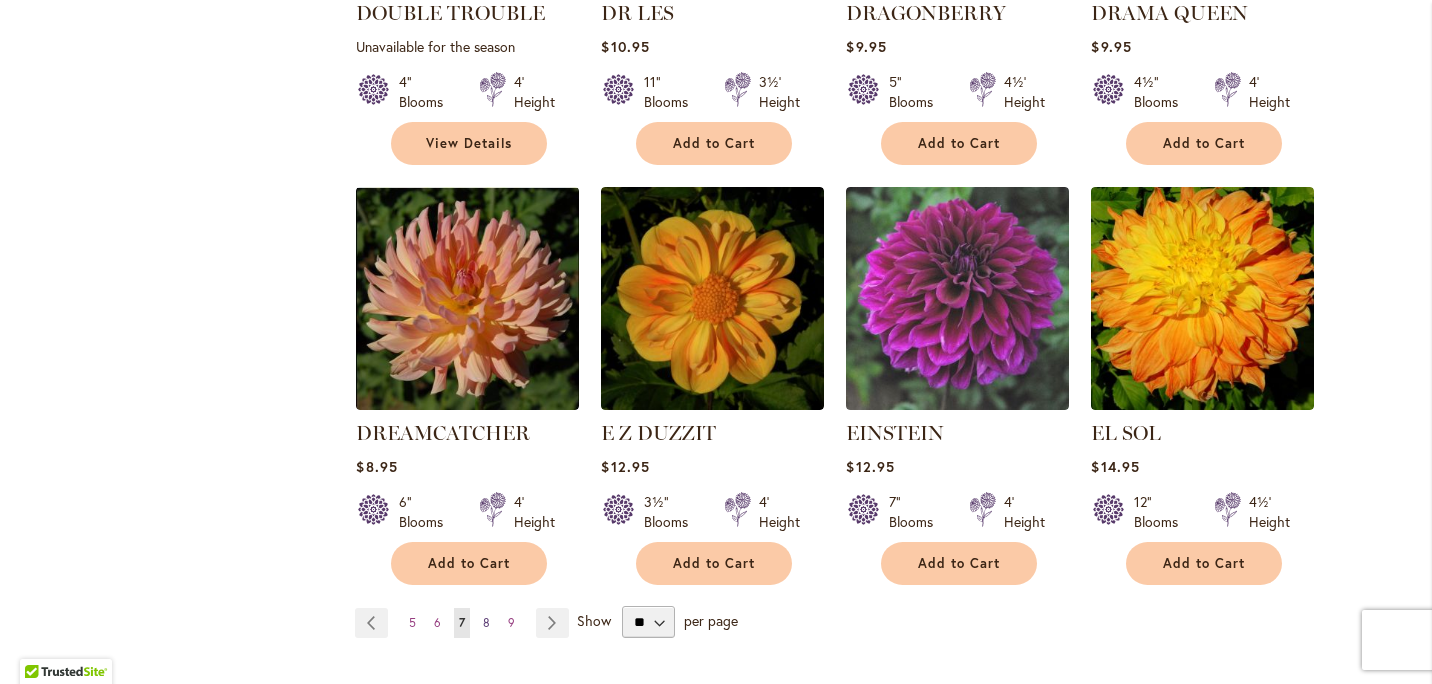 click on "8" at bounding box center [486, 622] 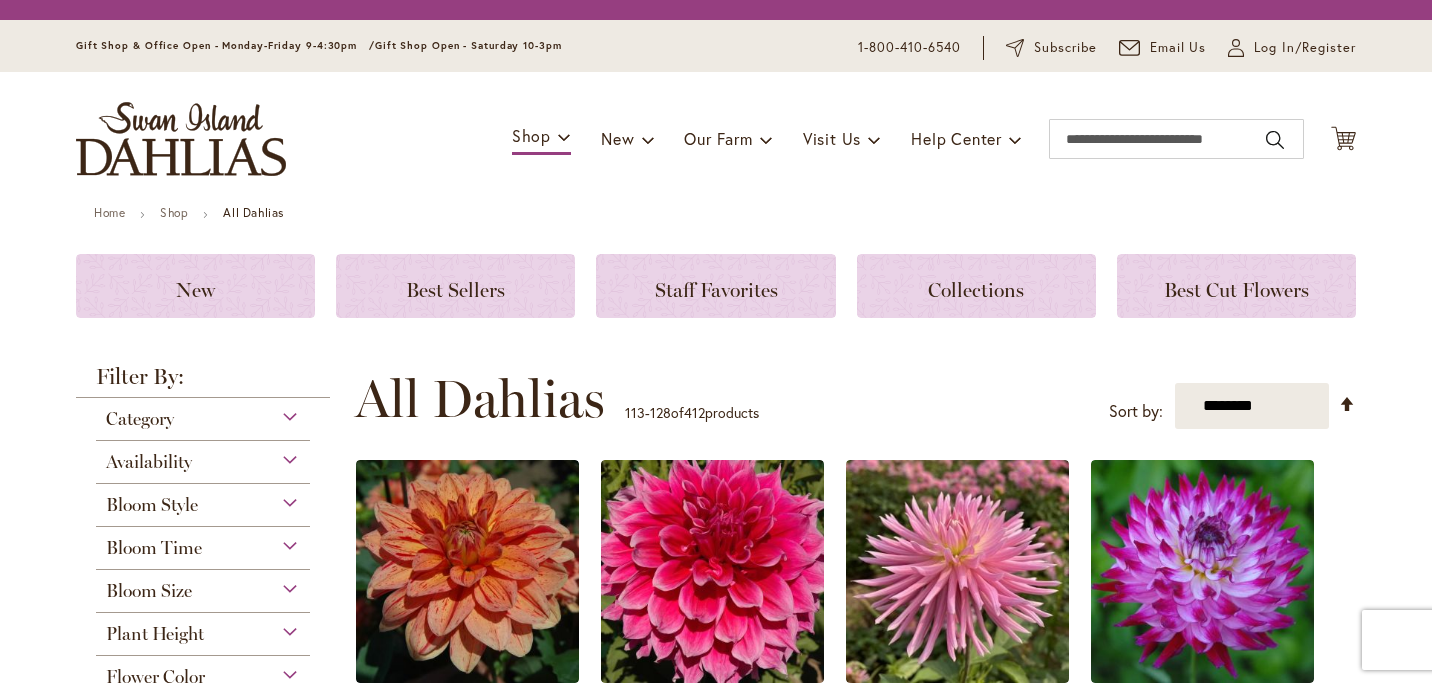 scroll, scrollTop: 0, scrollLeft: 0, axis: both 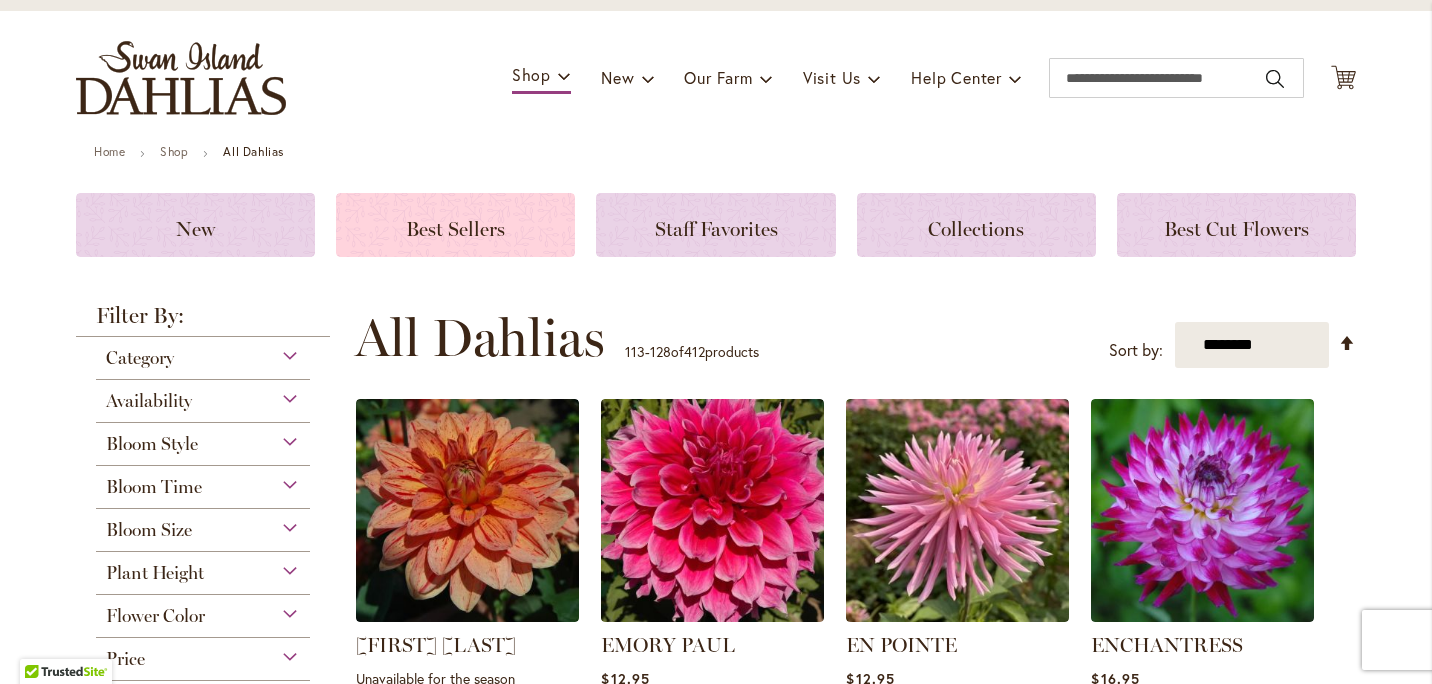 click on "Best Sellers" 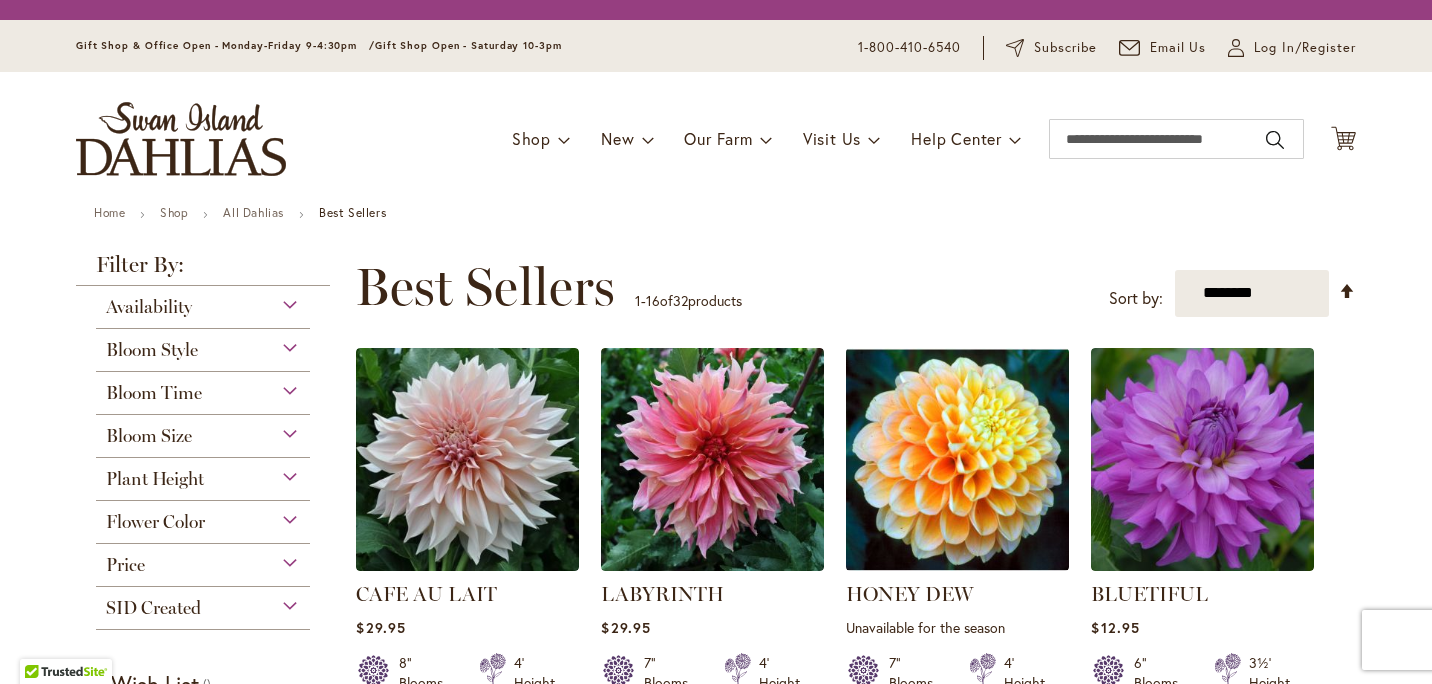 scroll, scrollTop: 0, scrollLeft: 0, axis: both 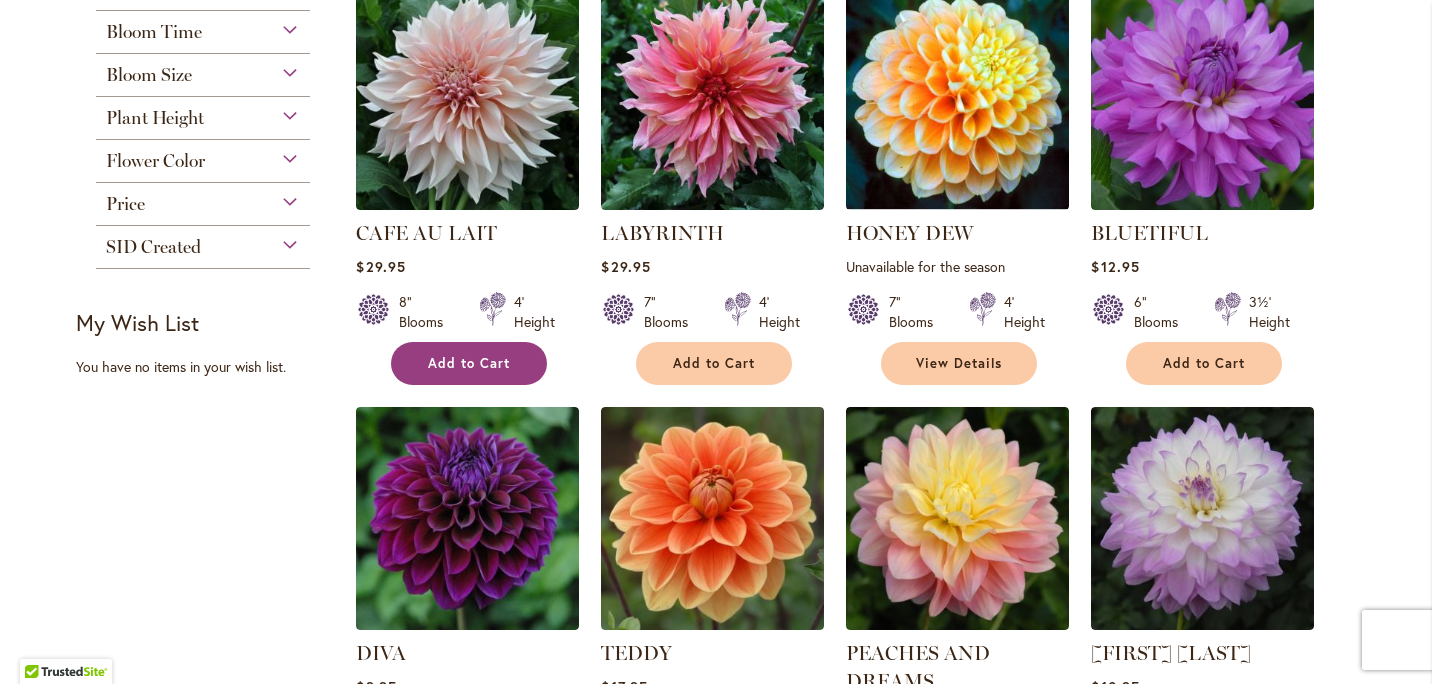 click on "Add to Cart" at bounding box center [469, 363] 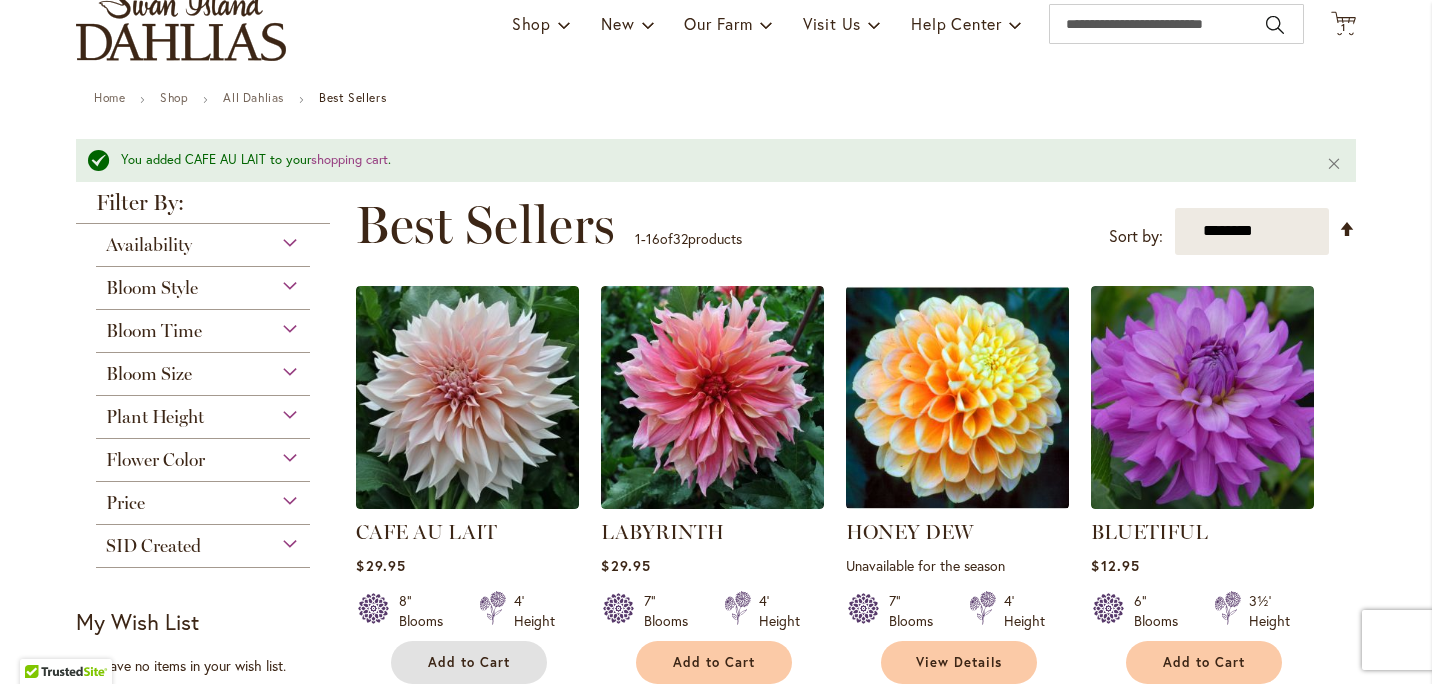 scroll, scrollTop: 152, scrollLeft: 0, axis: vertical 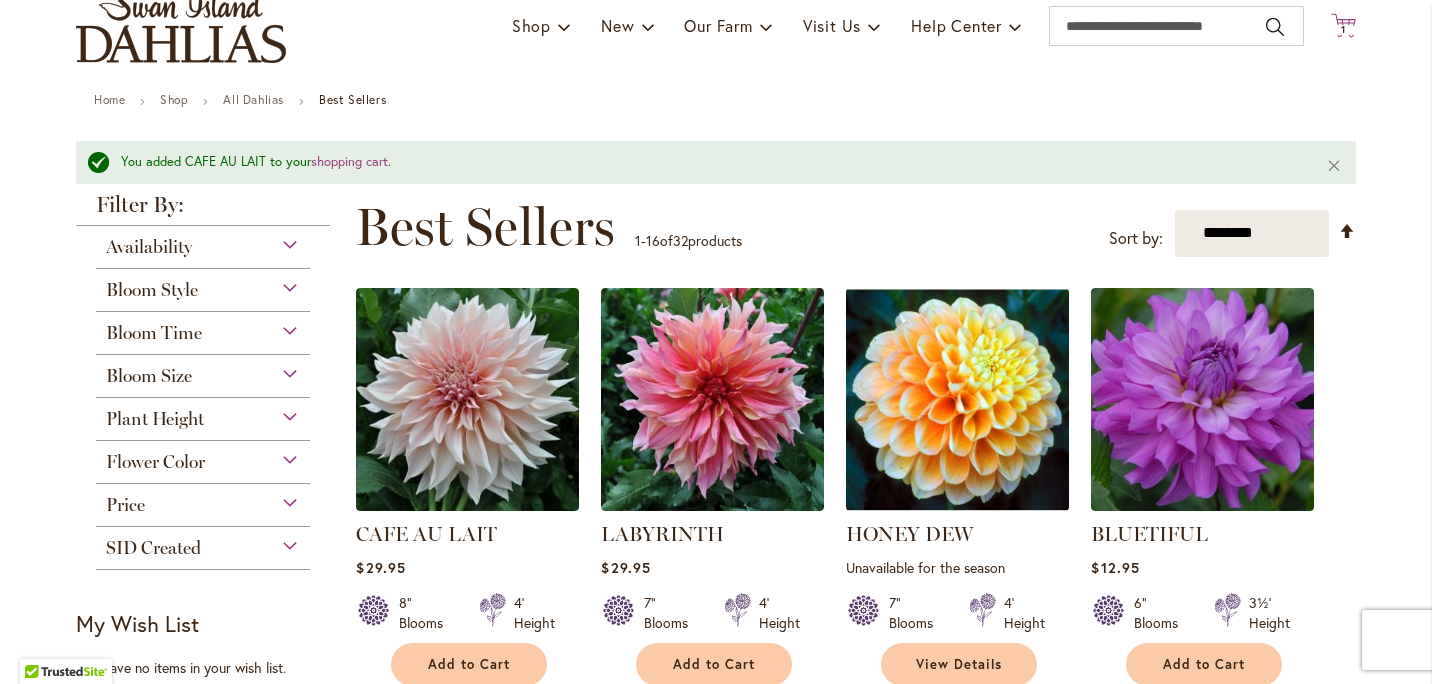 click 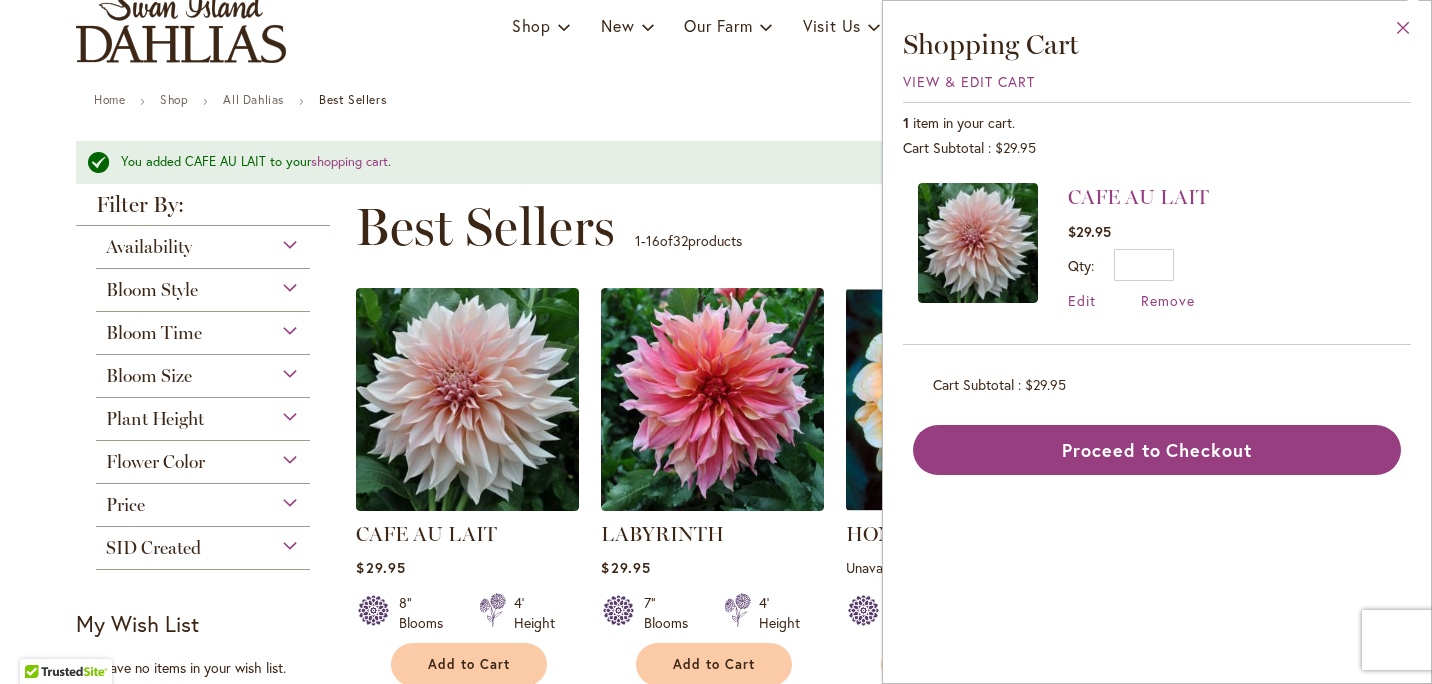 click on "Close" at bounding box center [1403, 32] 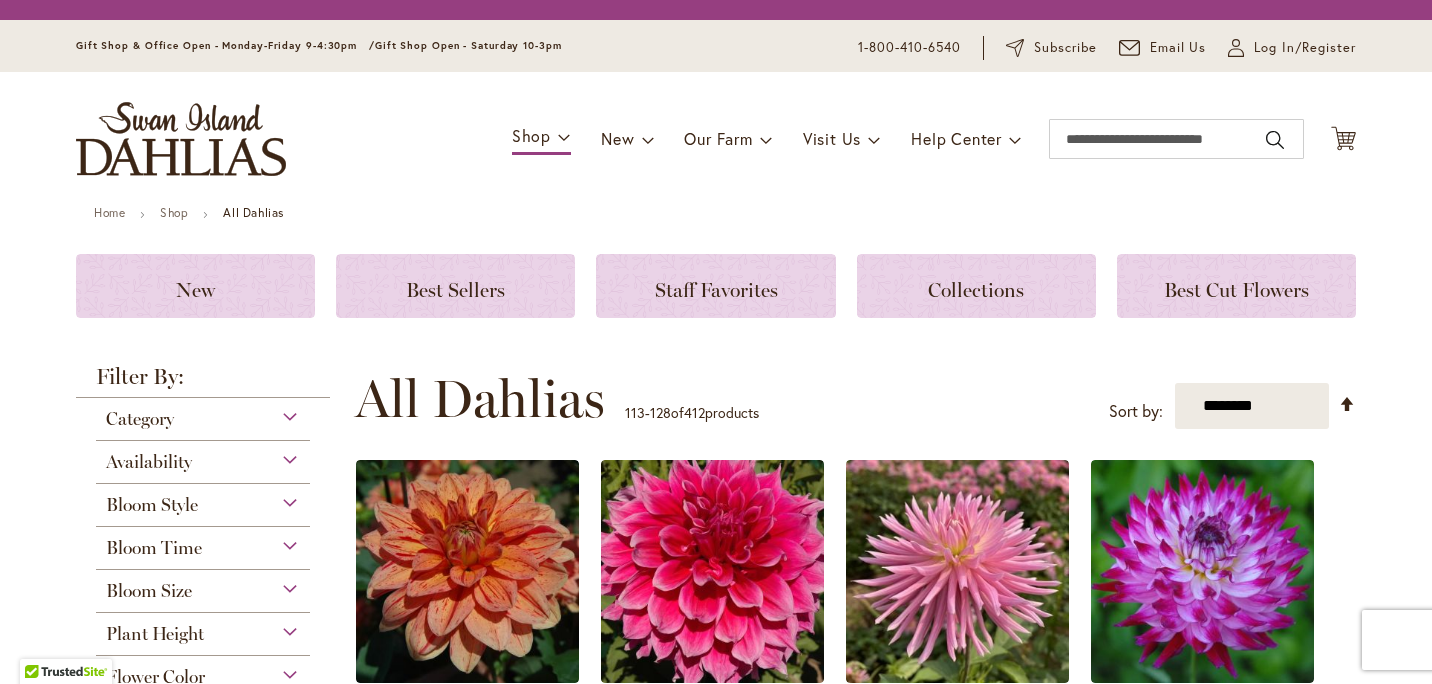 scroll, scrollTop: 0, scrollLeft: 0, axis: both 